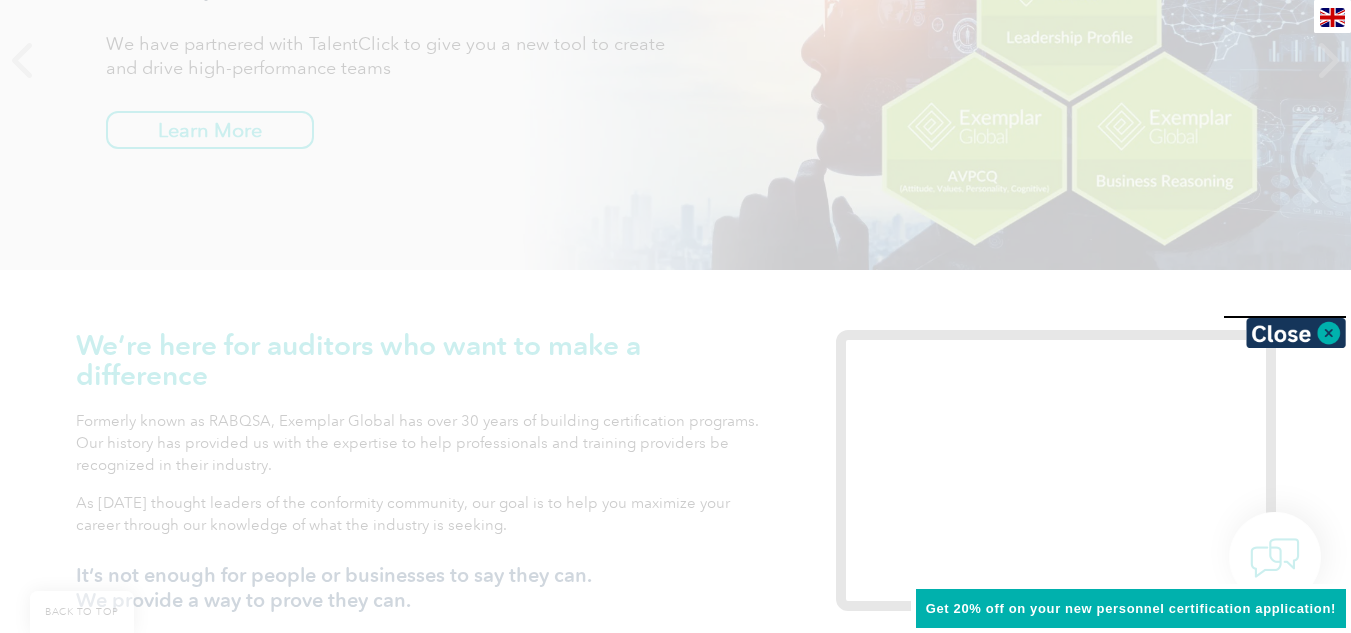 scroll, scrollTop: 0, scrollLeft: 0, axis: both 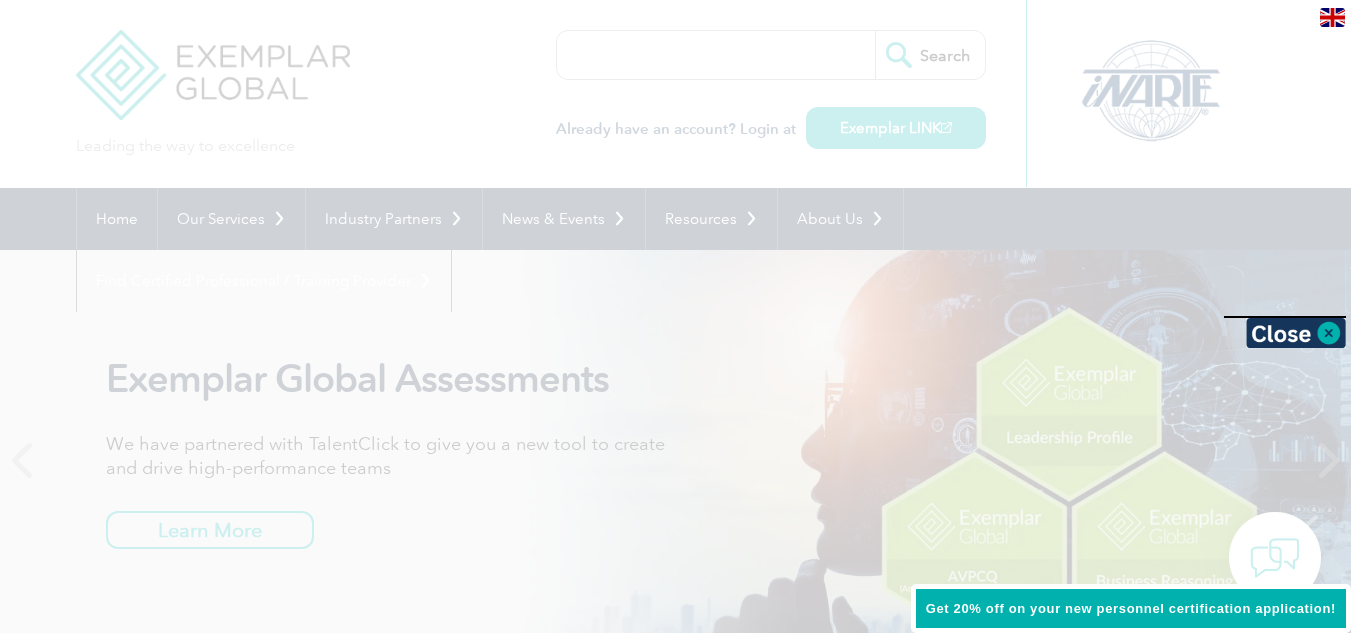 click at bounding box center [1332, 17] 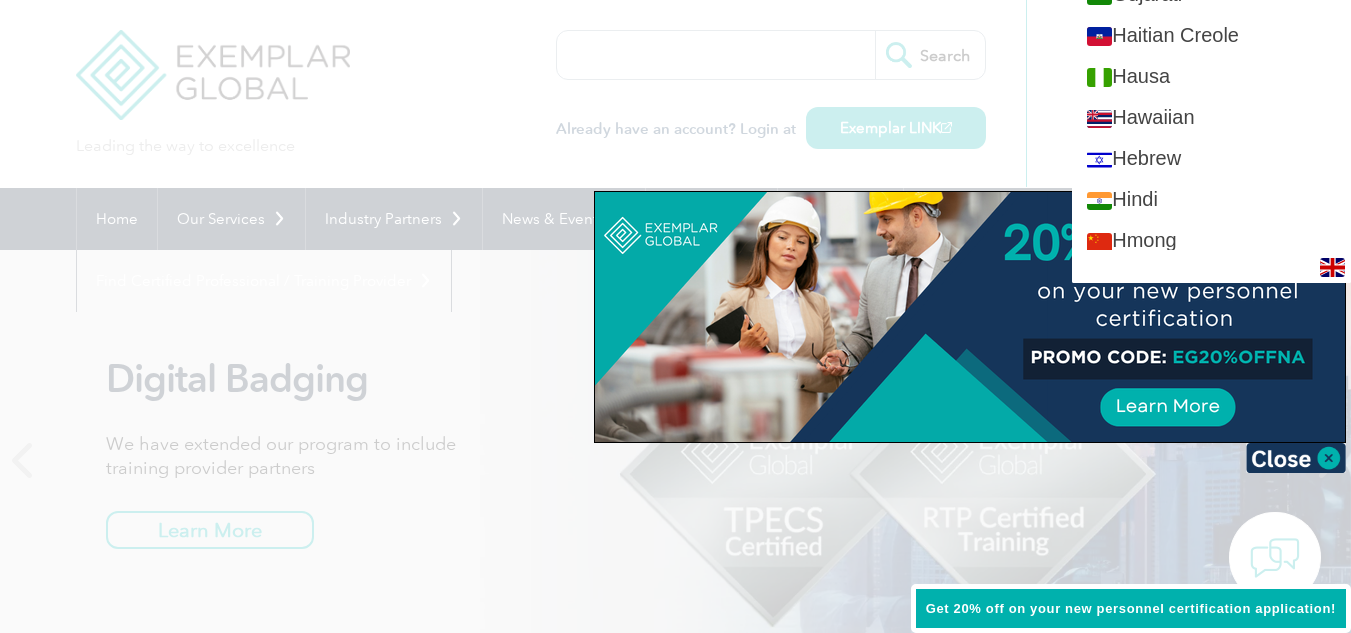 scroll, scrollTop: 1400, scrollLeft: 0, axis: vertical 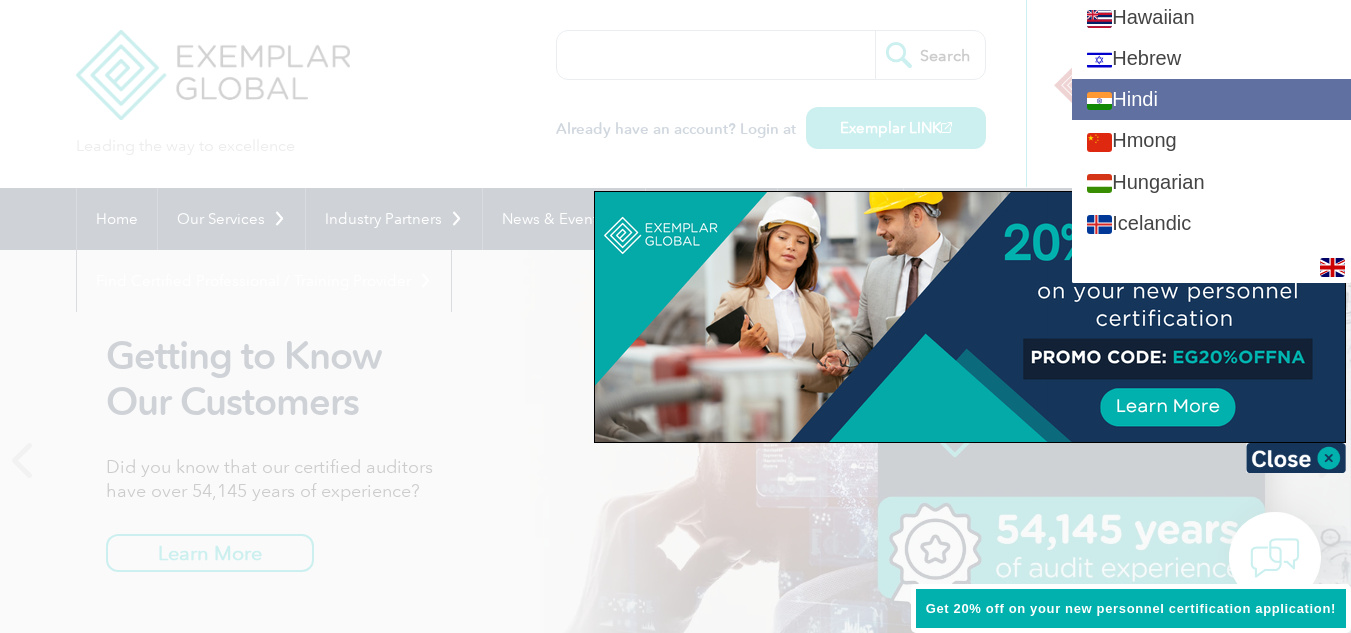 click on "Hindi" at bounding box center (1211, 99) 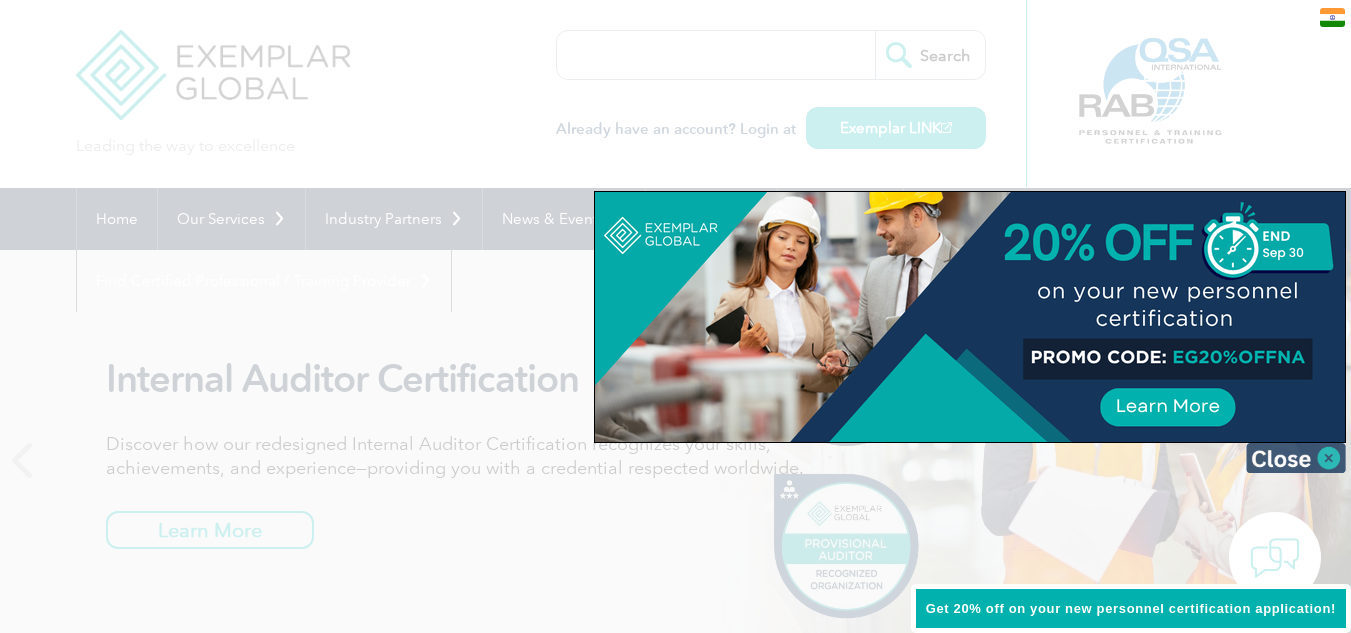 click at bounding box center (1296, 458) 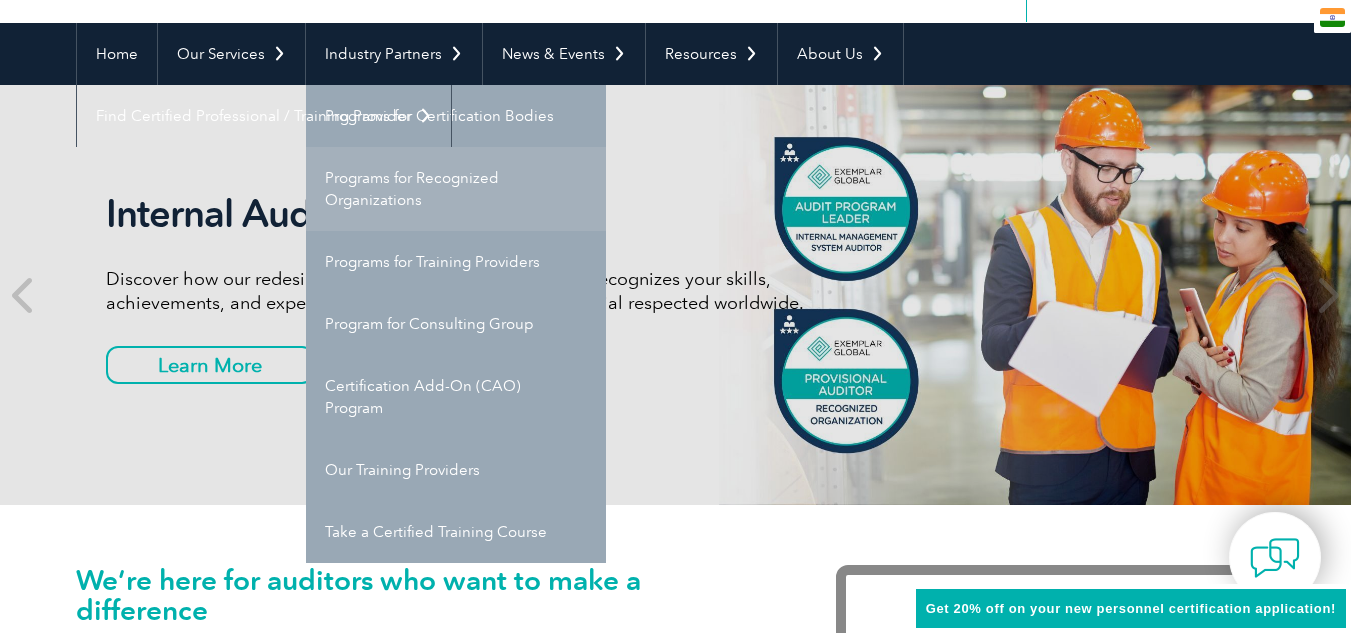 scroll, scrollTop: 200, scrollLeft: 0, axis: vertical 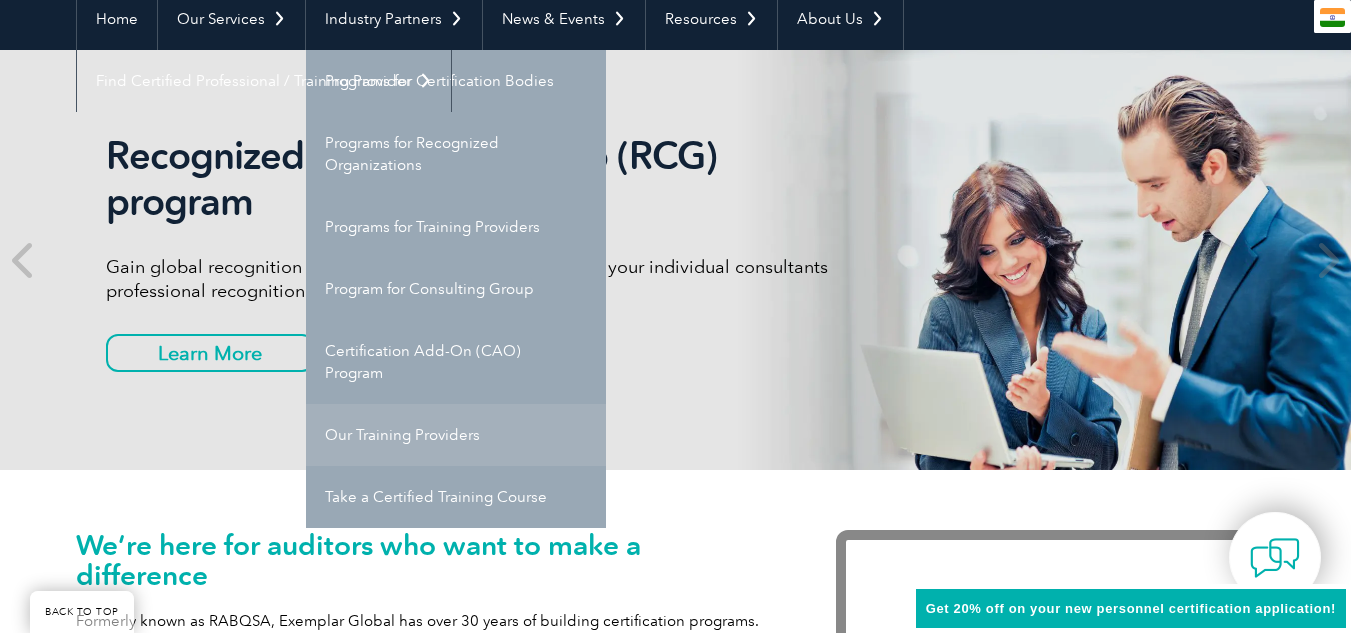 click on "Our Training Providers" at bounding box center [456, 435] 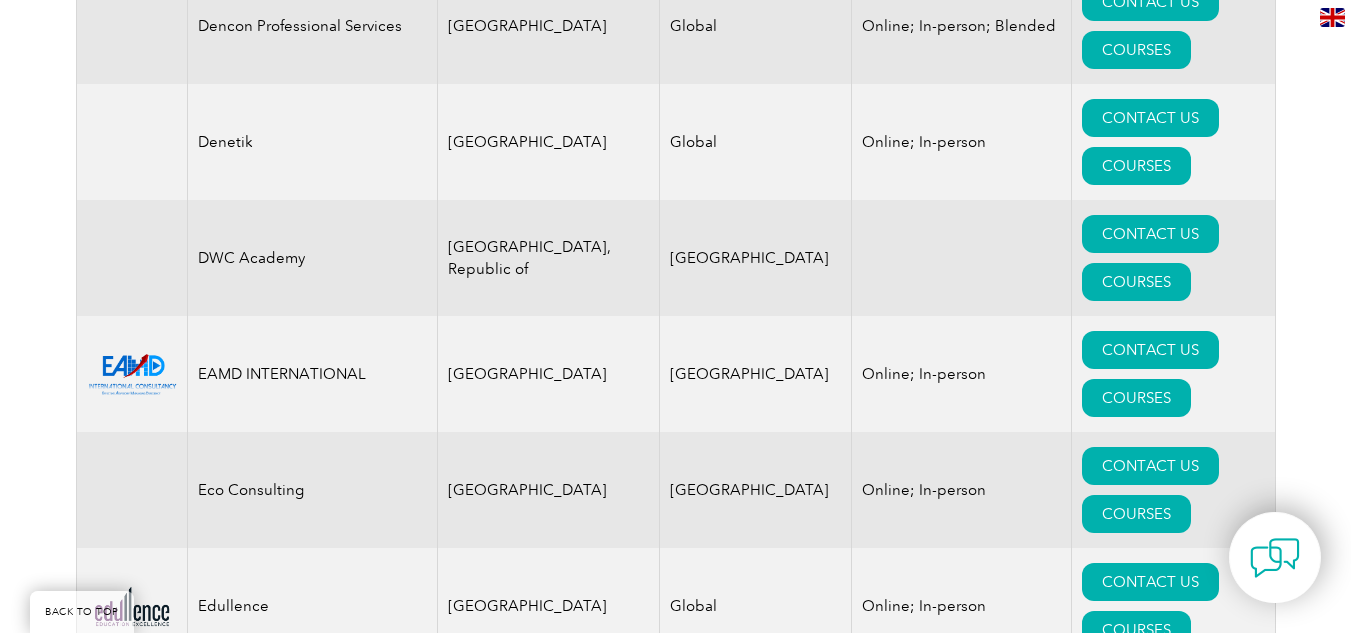 scroll, scrollTop: 9900, scrollLeft: 0, axis: vertical 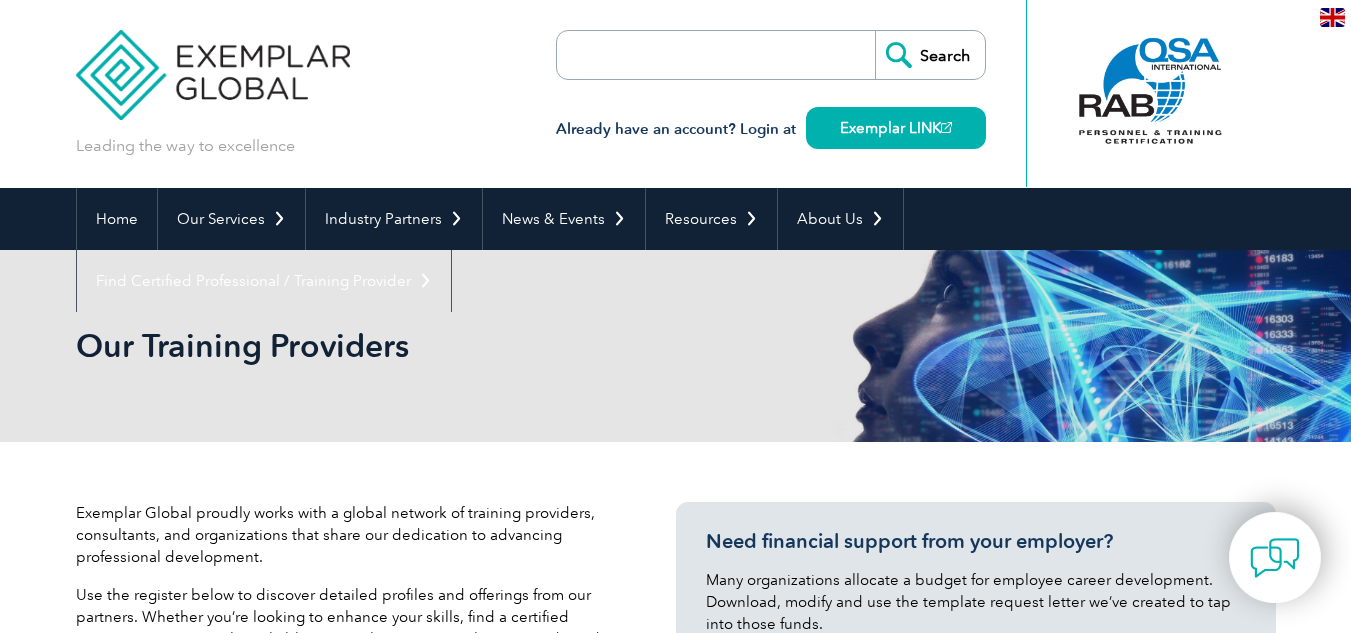 click on "en" at bounding box center [1332, 16] 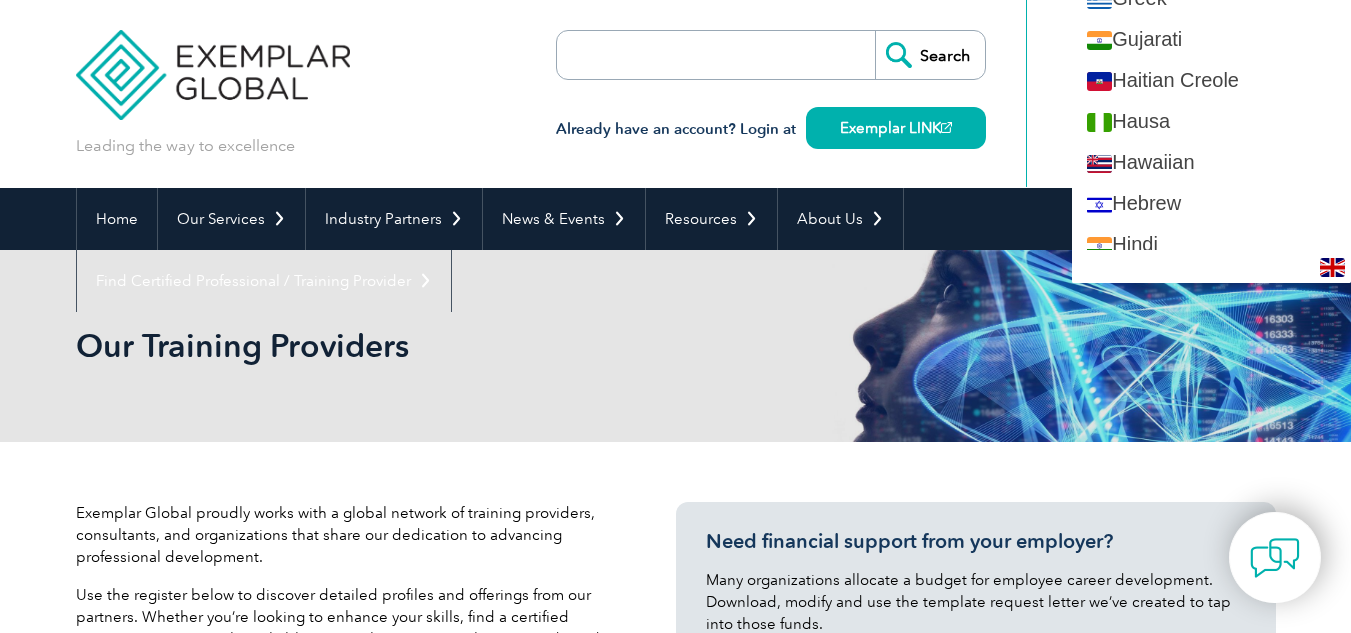 scroll, scrollTop: 1300, scrollLeft: 0, axis: vertical 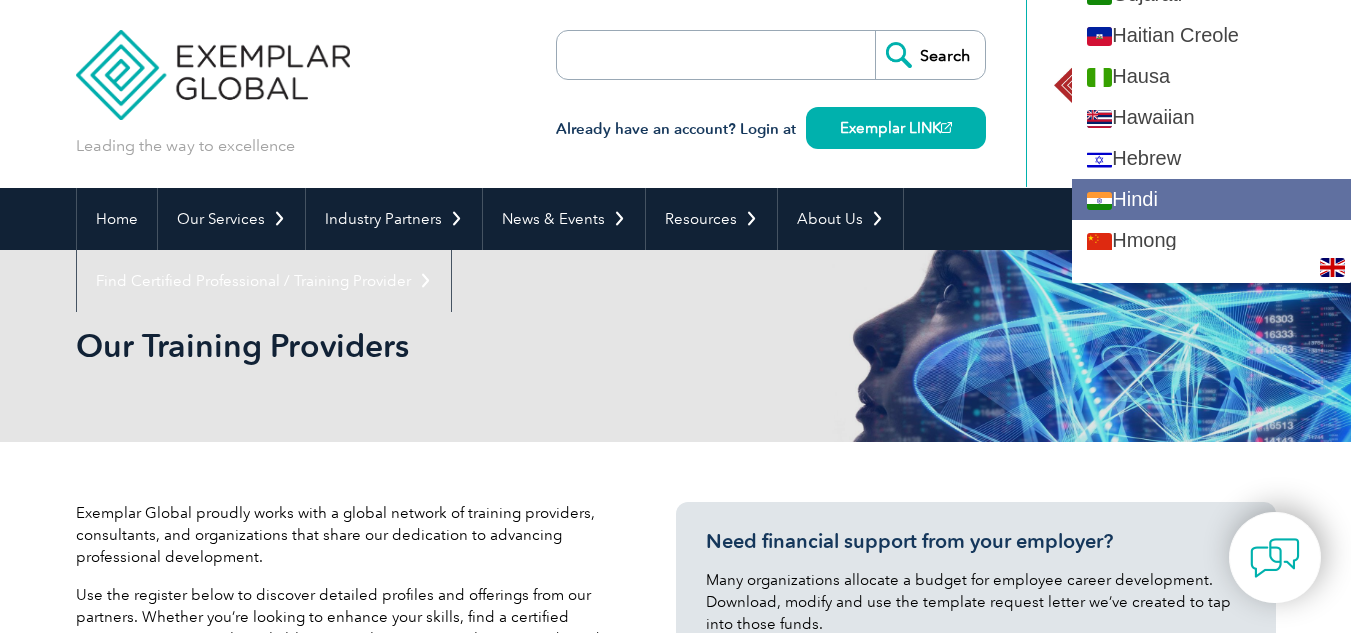 click on "Hindi" at bounding box center [1211, 199] 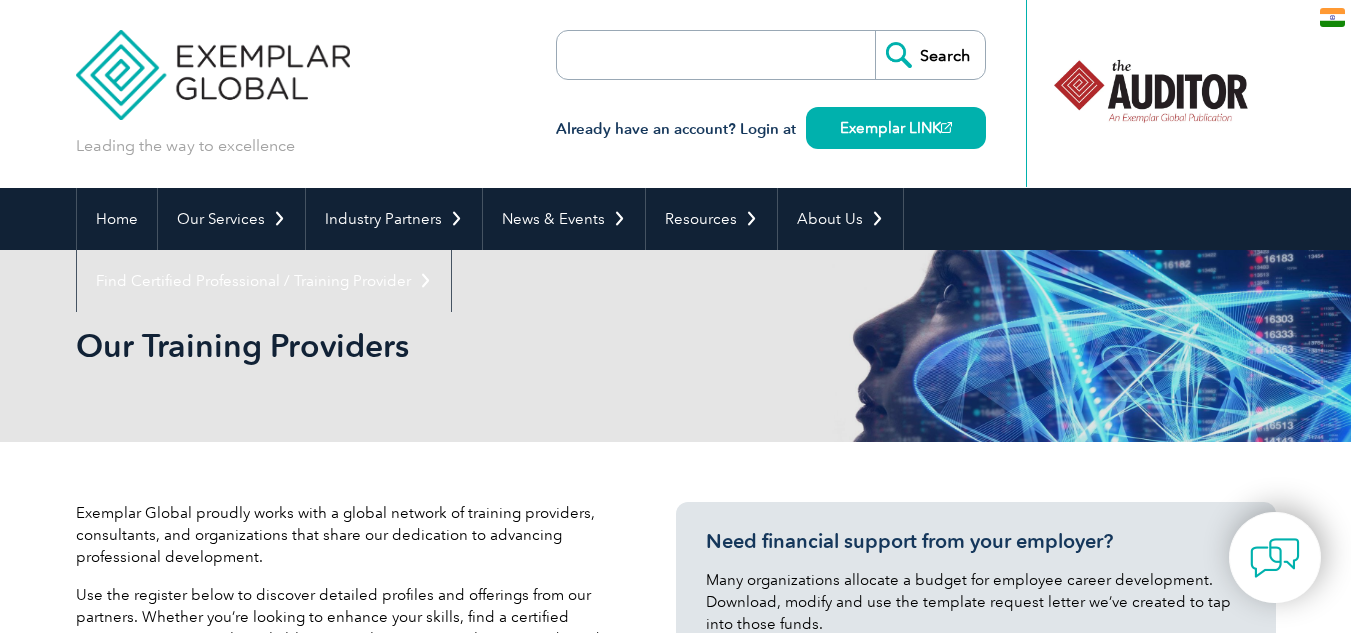 click on "Leading the way to excellence                                                                                                                 Search       Already have an account? Login at  Exemplar LINK        ▼" at bounding box center (676, 94) 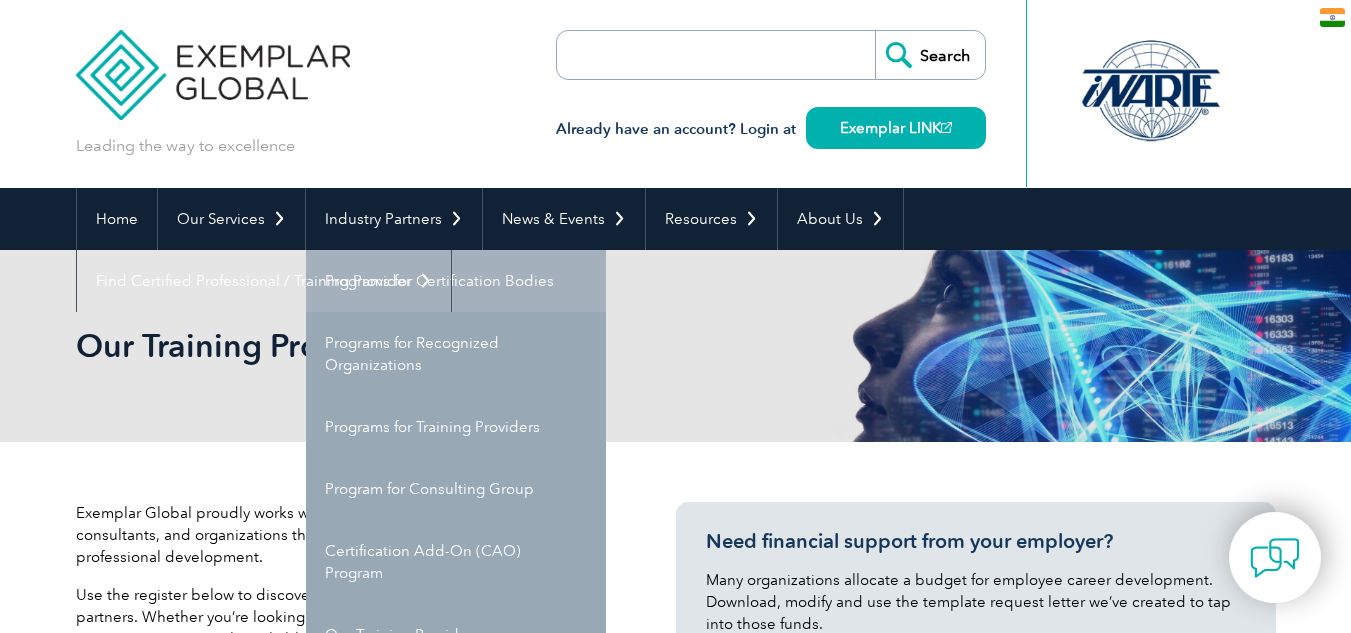 click on "Programs for Certification Bodies" at bounding box center [456, 281] 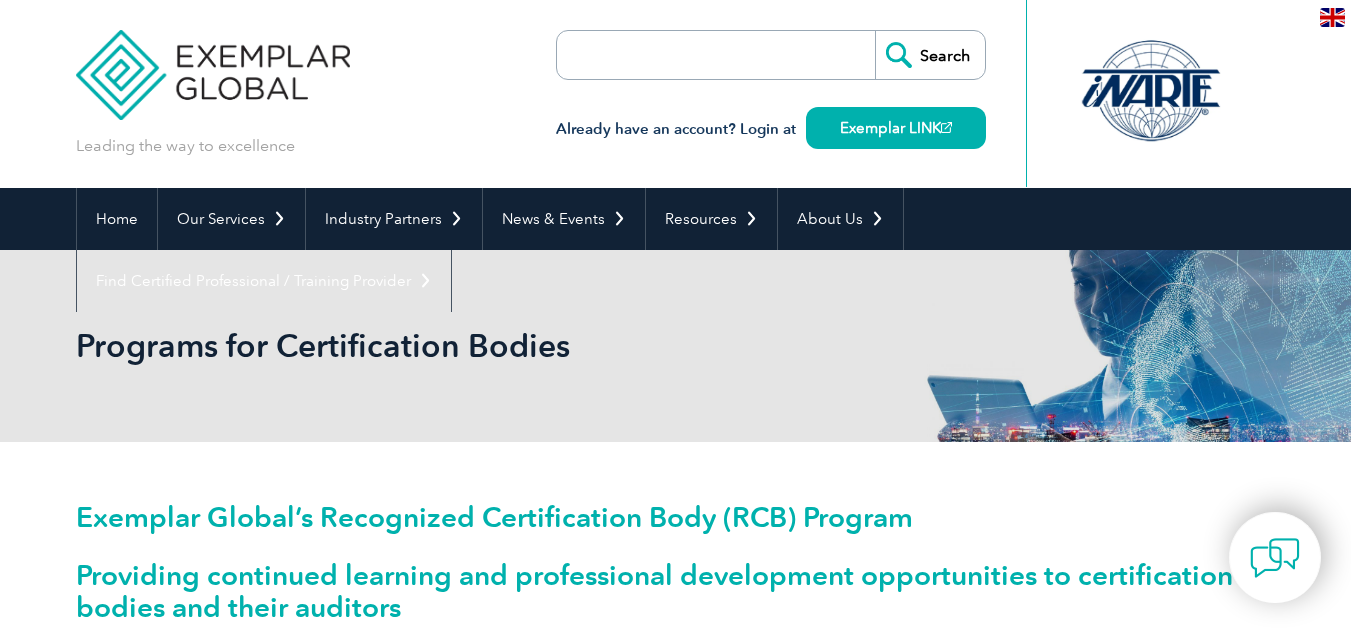 scroll, scrollTop: 0, scrollLeft: 0, axis: both 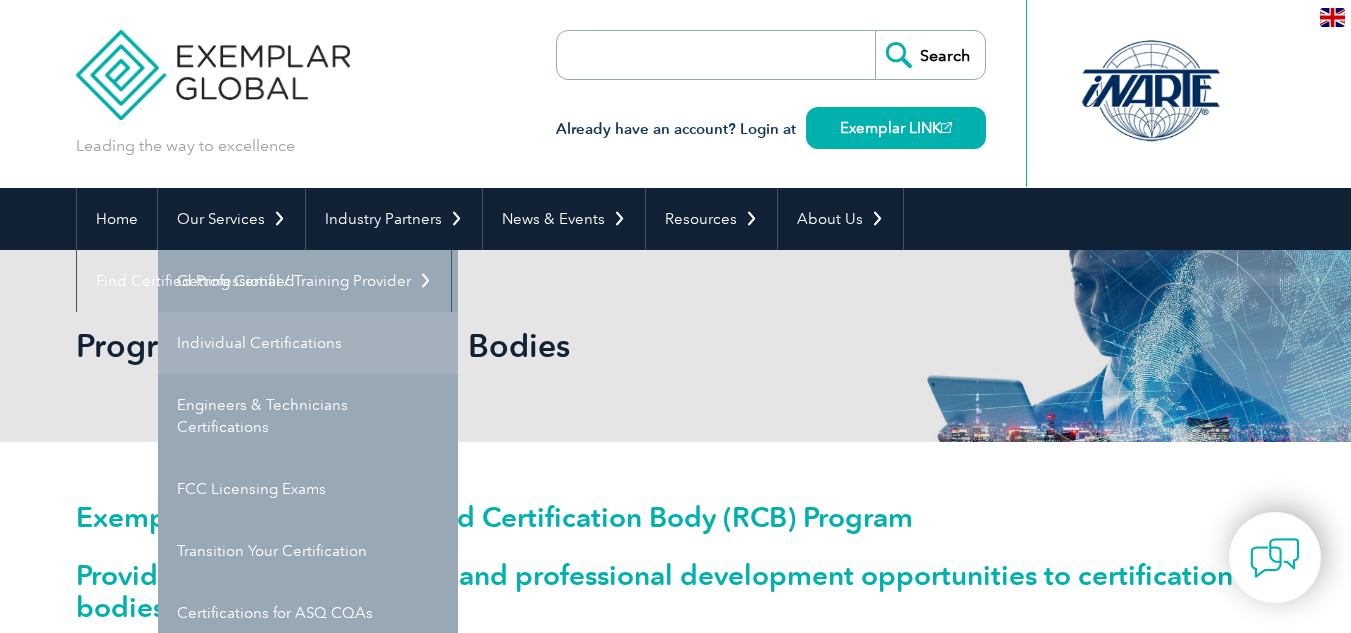 click on "Individual Certifications" at bounding box center (308, 343) 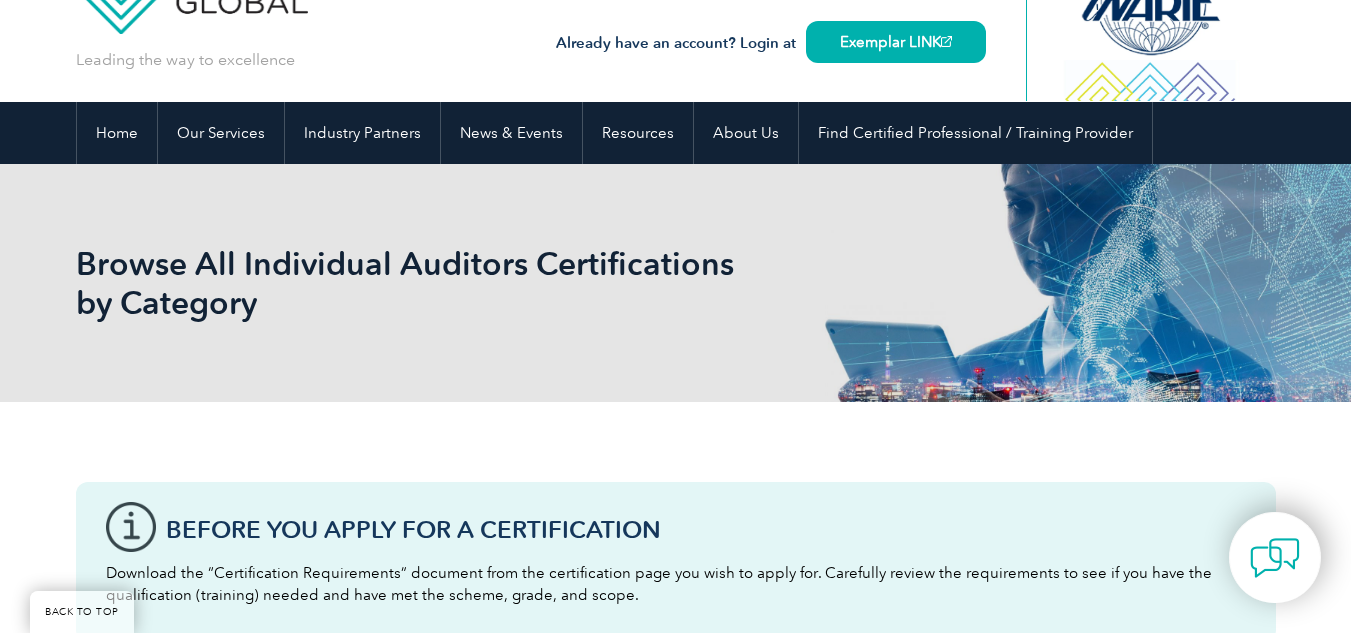 scroll, scrollTop: 500, scrollLeft: 0, axis: vertical 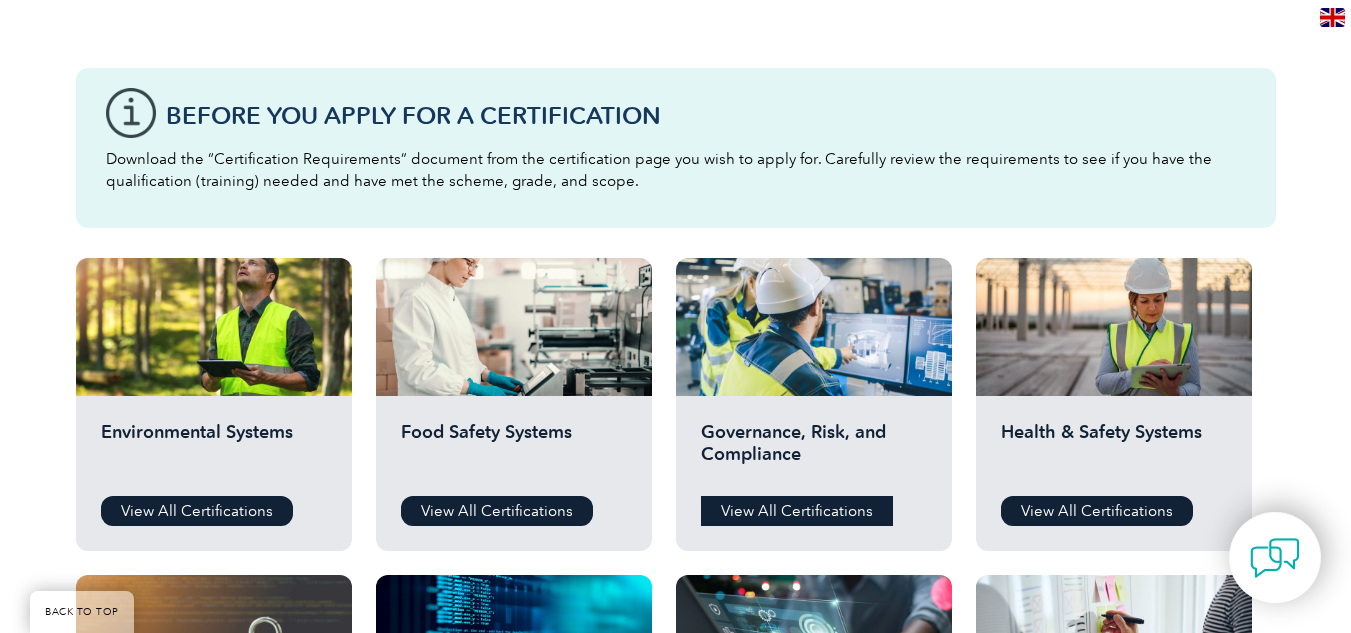 click on "View All Certifications" at bounding box center [797, 511] 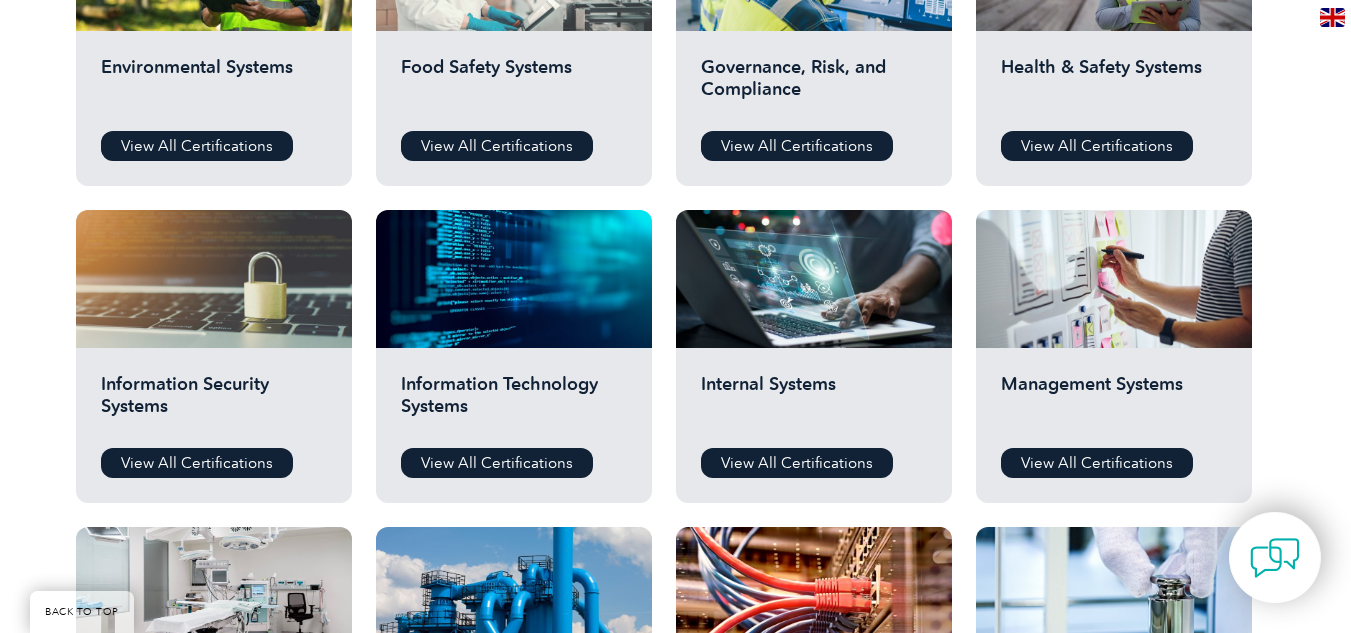 scroll, scrollTop: 900, scrollLeft: 0, axis: vertical 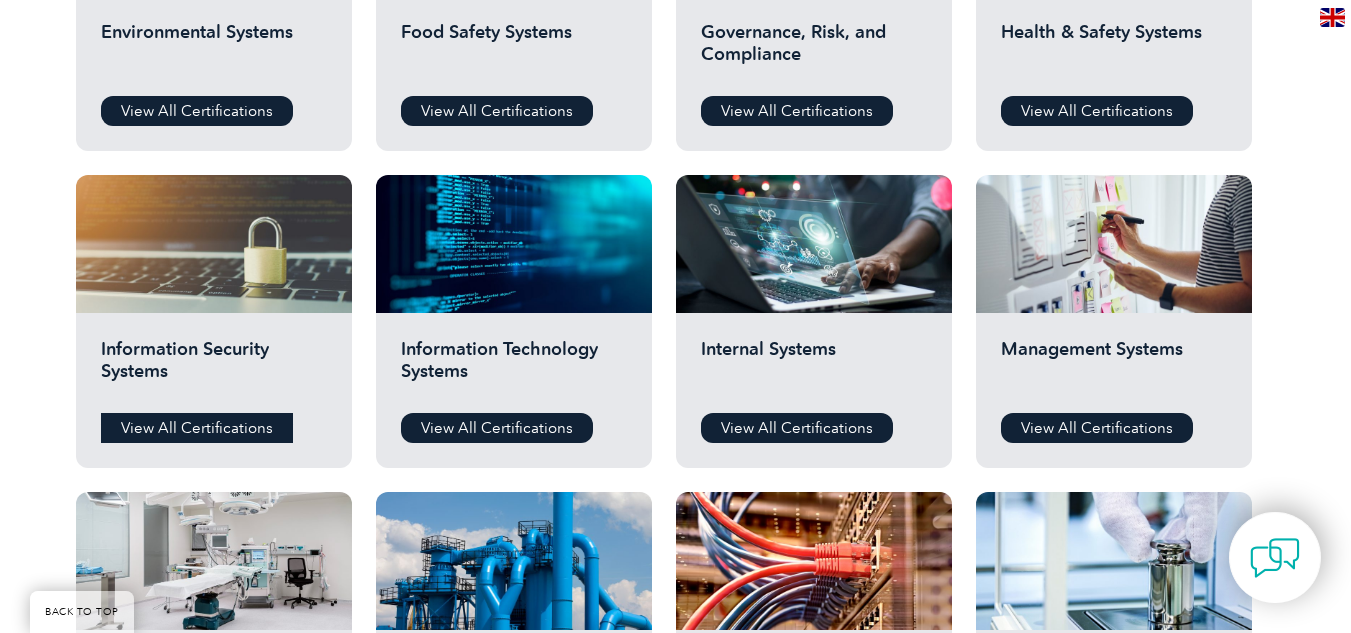 click on "View All Certifications" at bounding box center (197, 428) 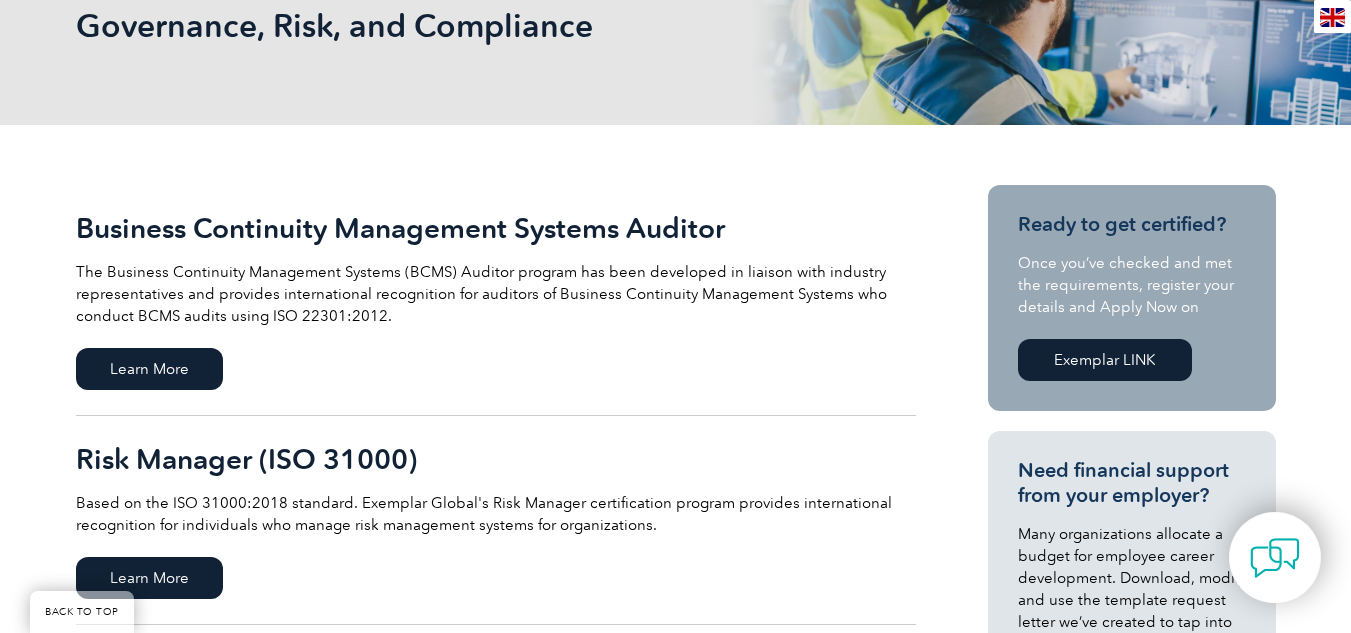 scroll, scrollTop: 300, scrollLeft: 0, axis: vertical 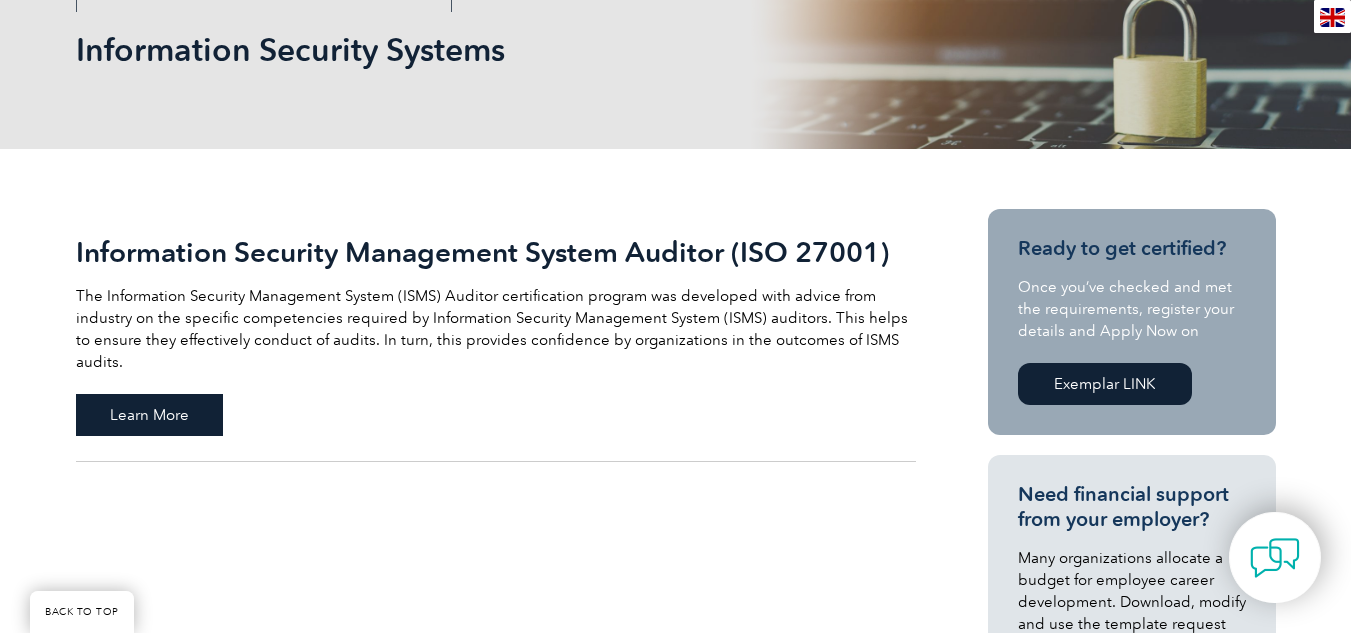 click on "Learn More" at bounding box center [149, 415] 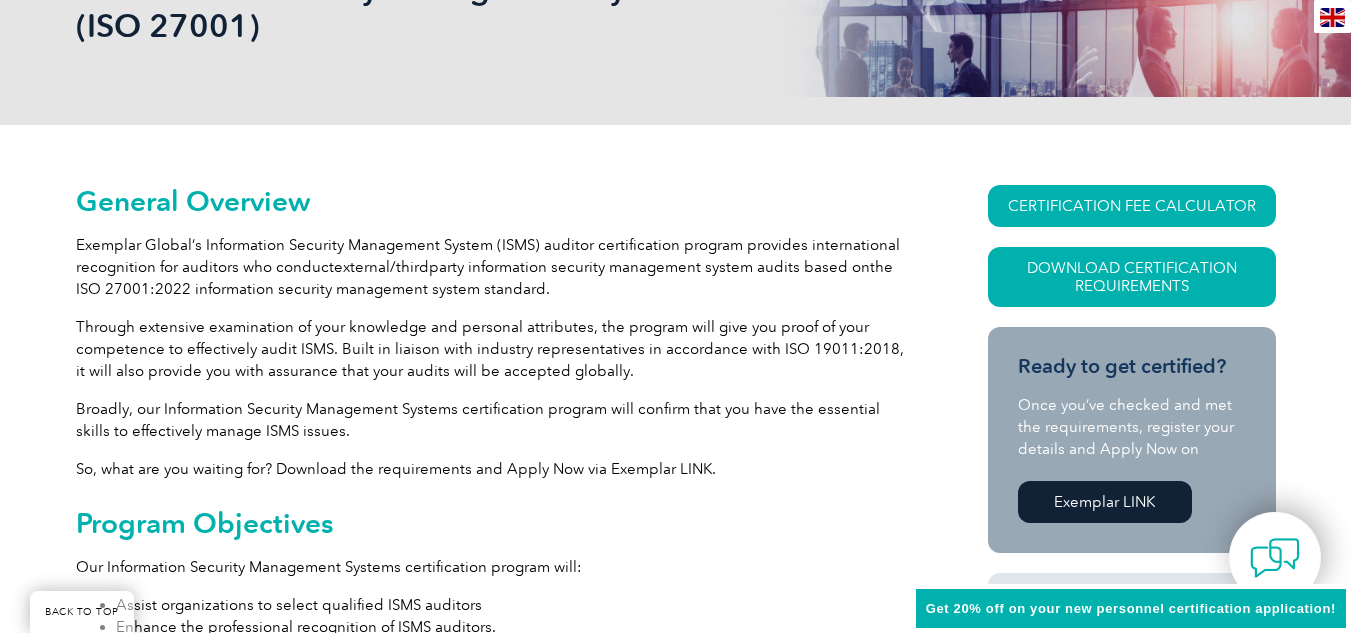 scroll, scrollTop: 427, scrollLeft: 0, axis: vertical 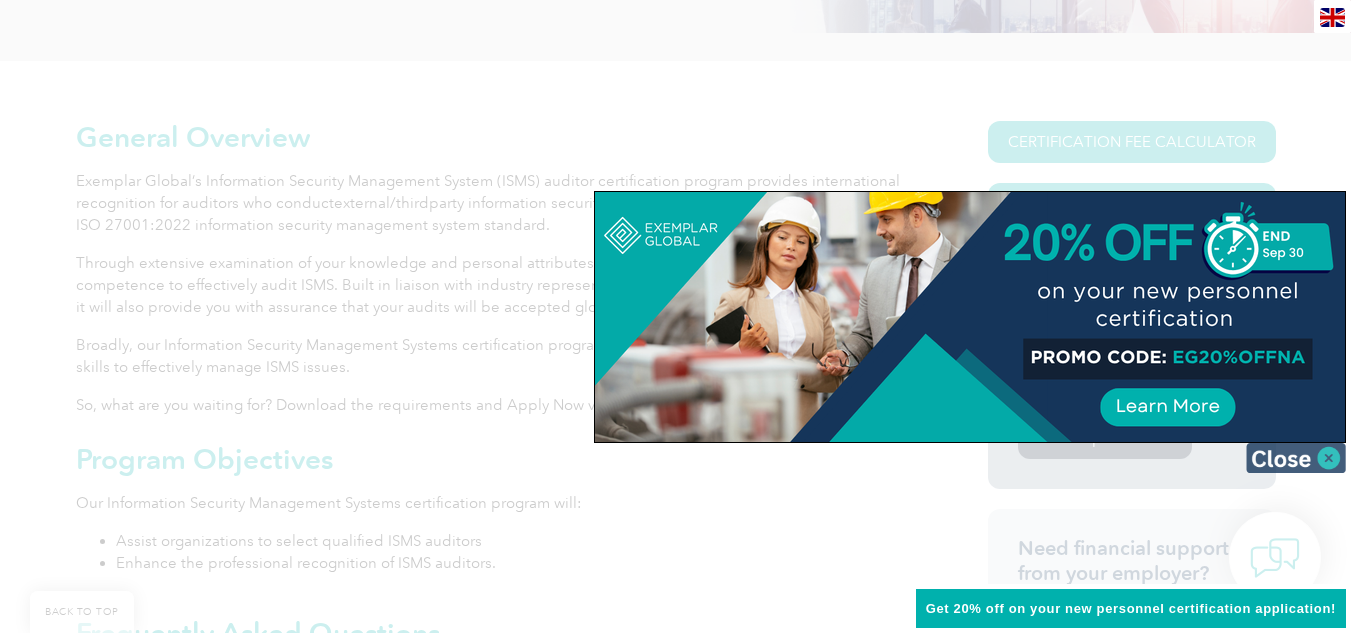 click at bounding box center (1296, 458) 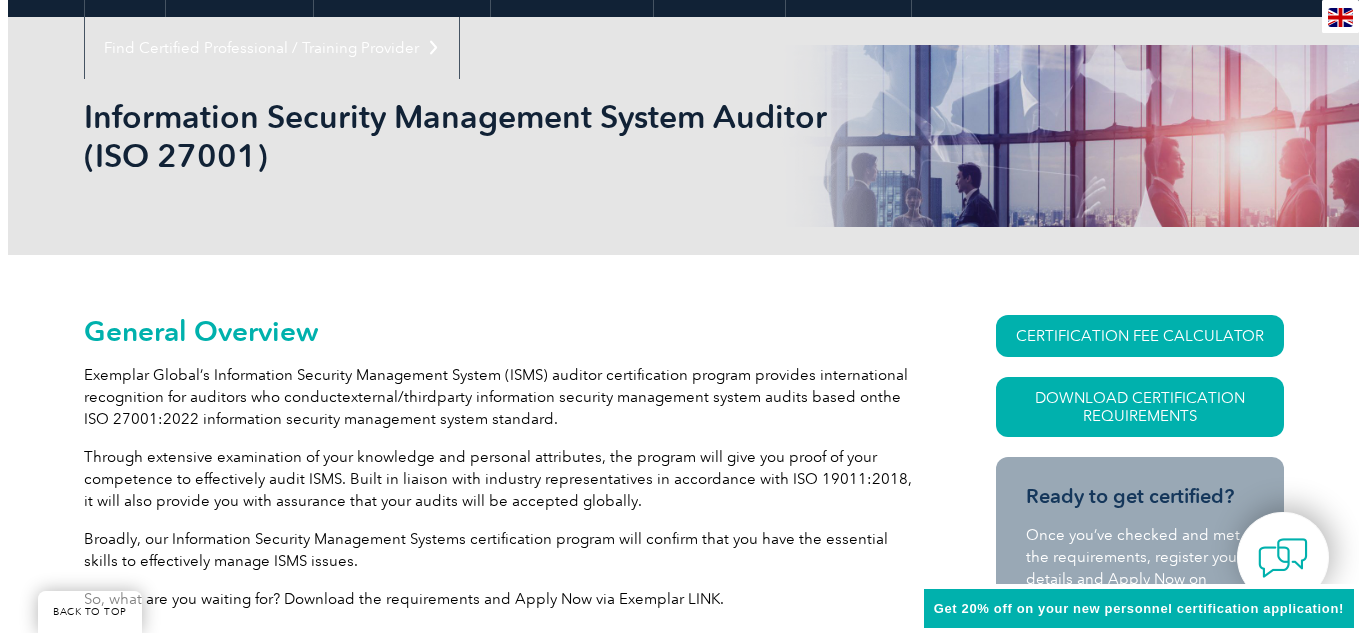scroll, scrollTop: 227, scrollLeft: 0, axis: vertical 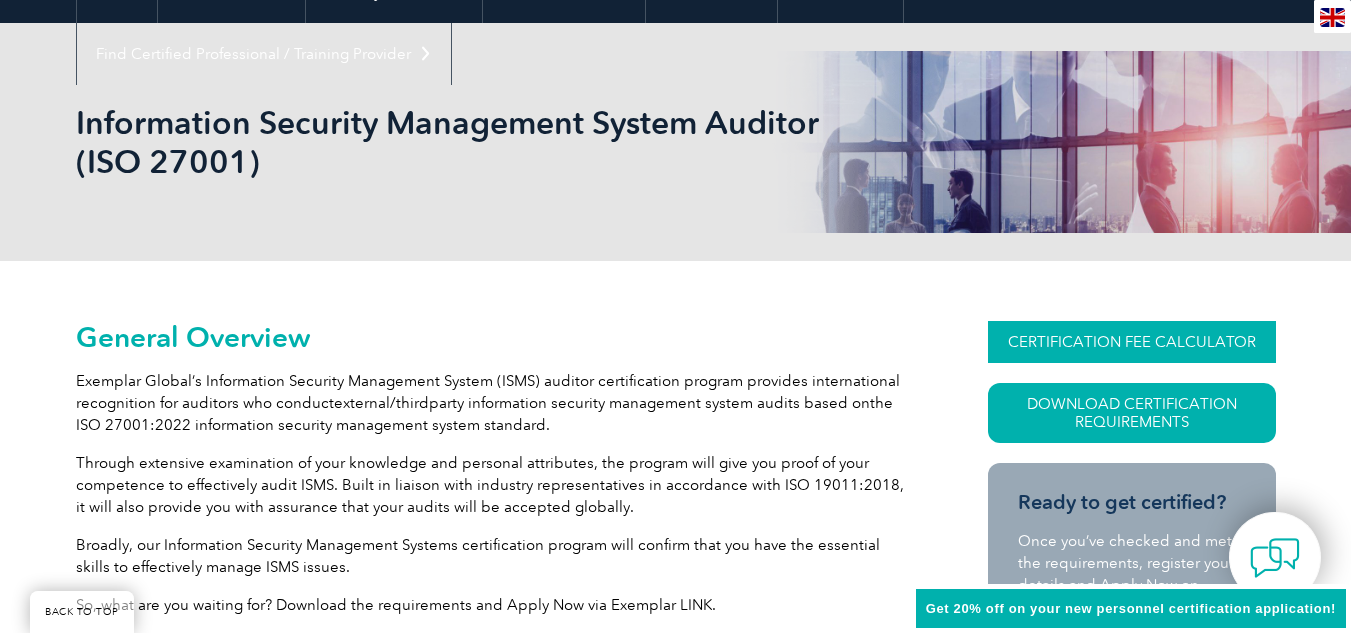 click on "CERTIFICATION FEE CALCULATOR" at bounding box center (1132, 342) 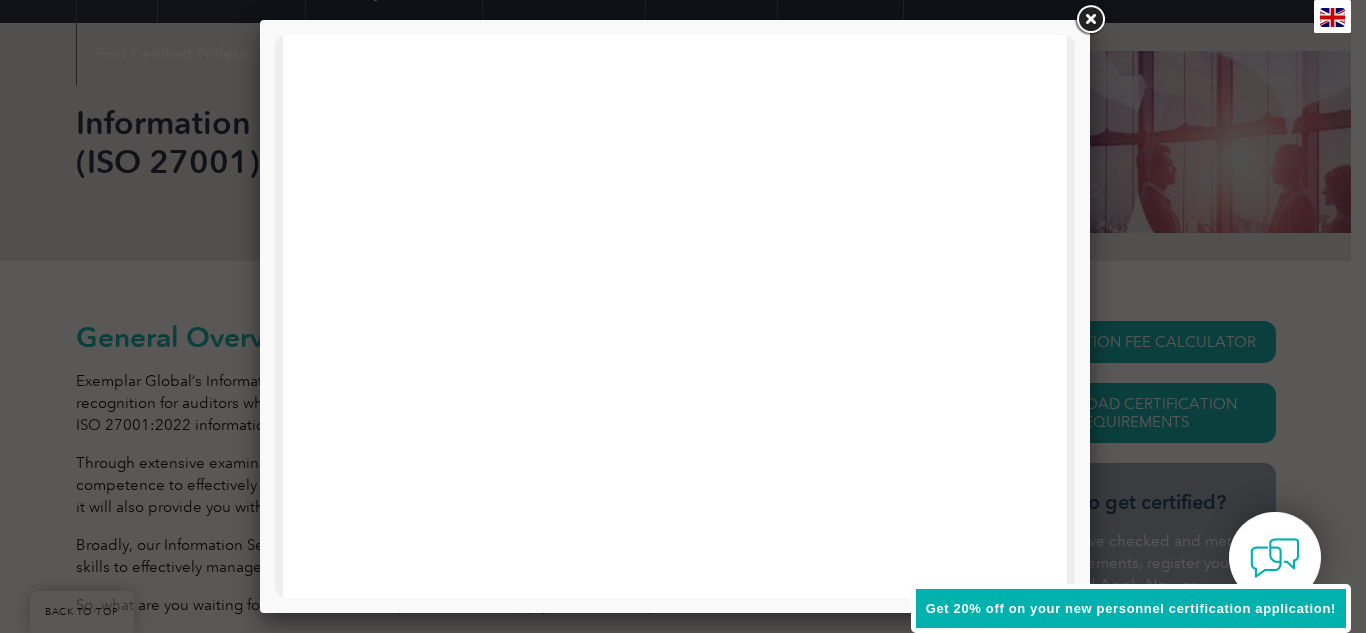 scroll, scrollTop: 0, scrollLeft: 0, axis: both 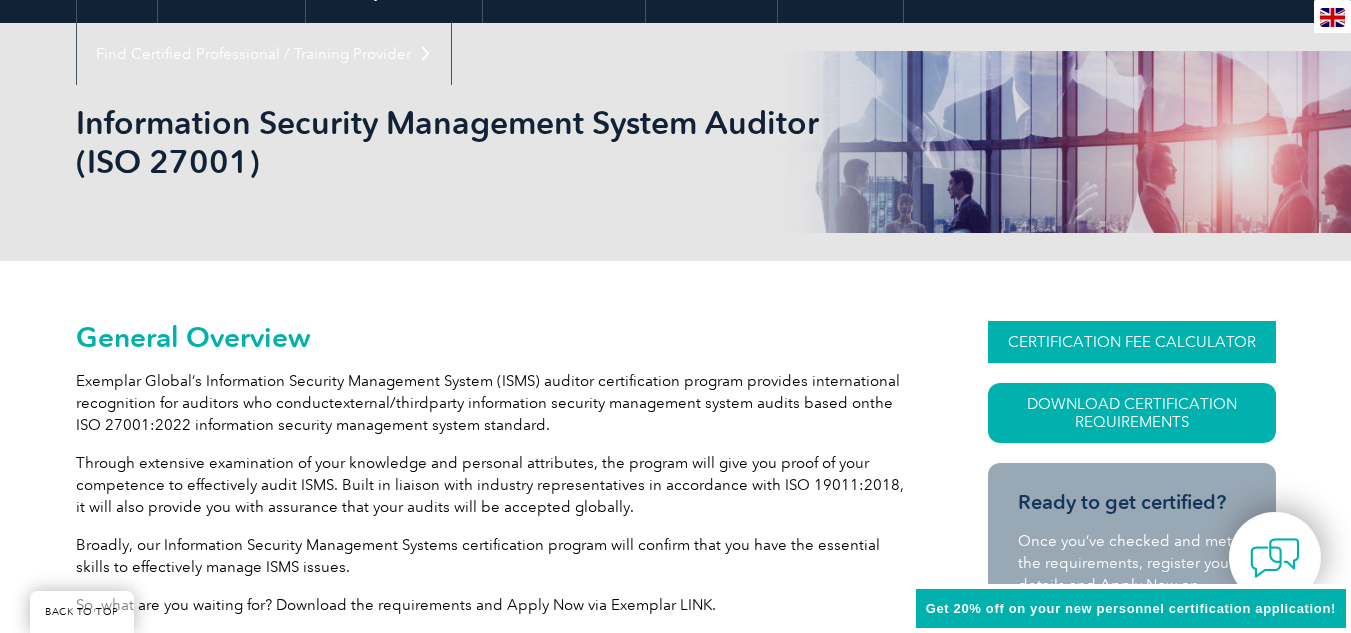 click on "CERTIFICATION FEE CALCULATOR" at bounding box center [1132, 342] 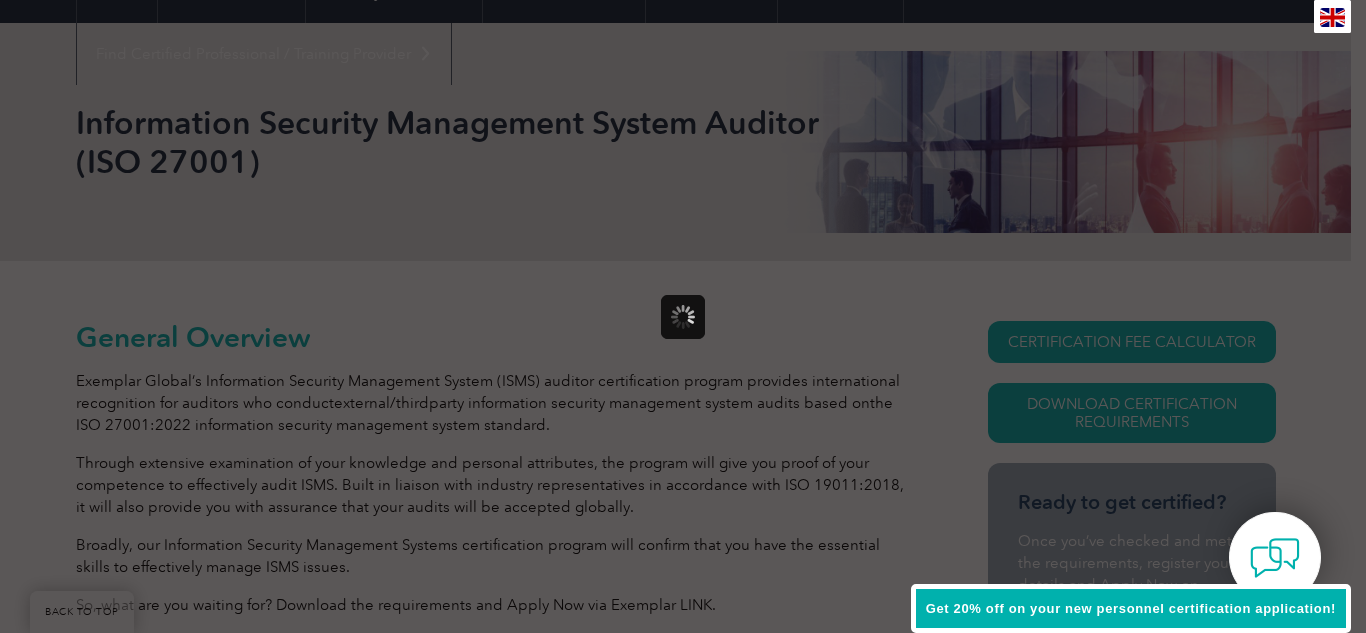 scroll, scrollTop: 0, scrollLeft: 0, axis: both 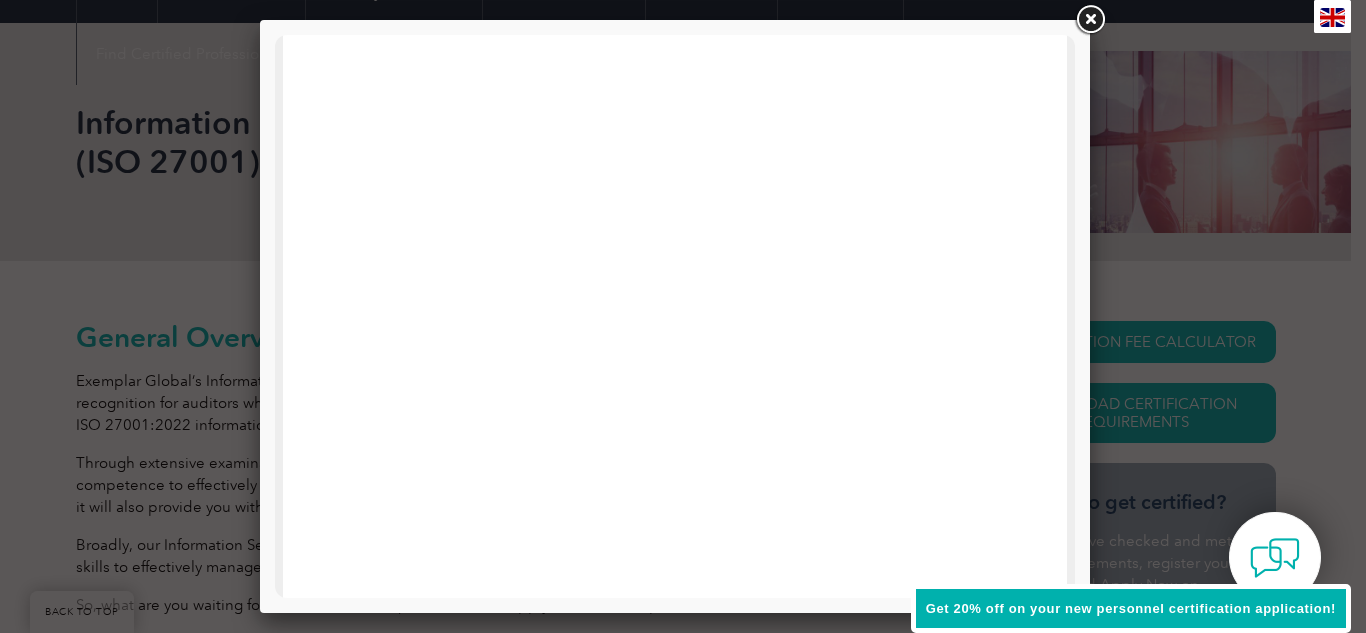 click at bounding box center [675, 812] 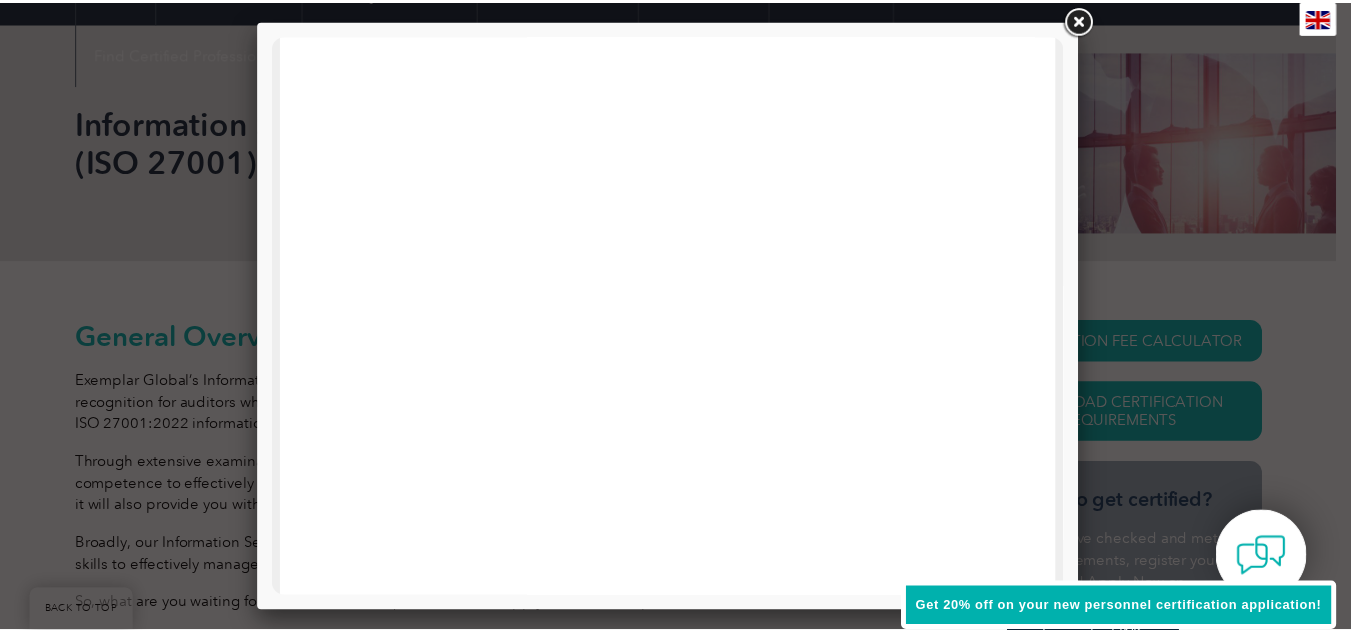 scroll, scrollTop: 0, scrollLeft: 0, axis: both 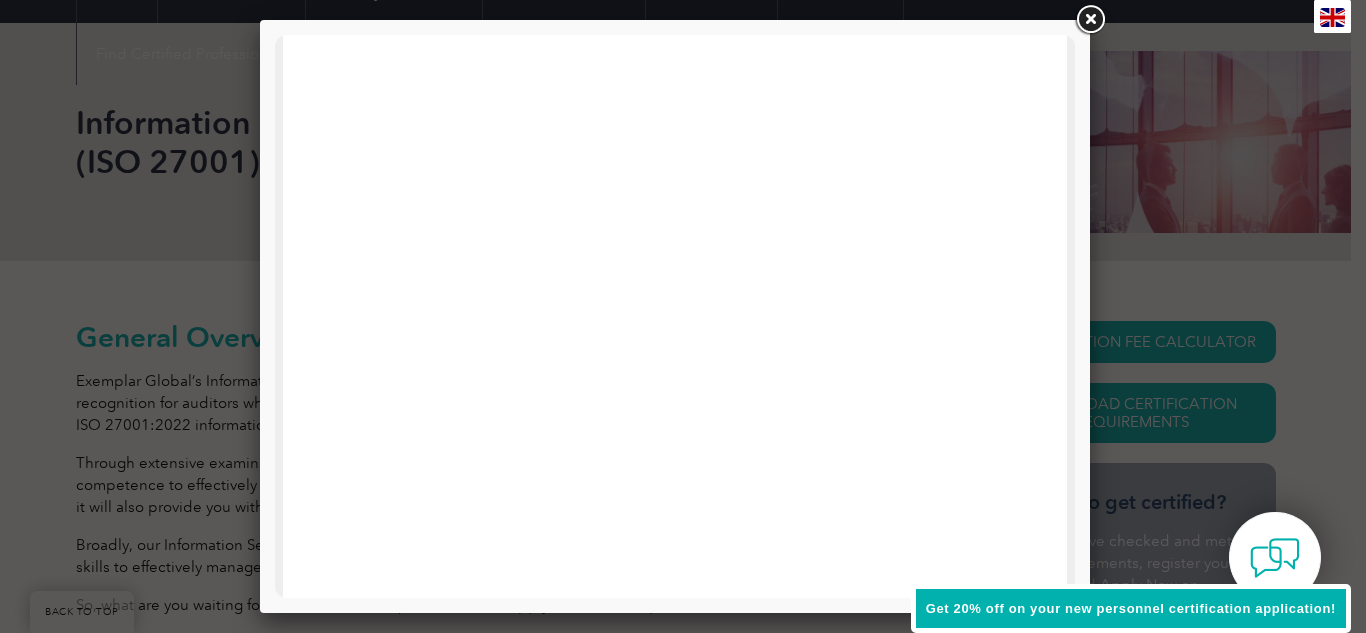 click at bounding box center (1090, 20) 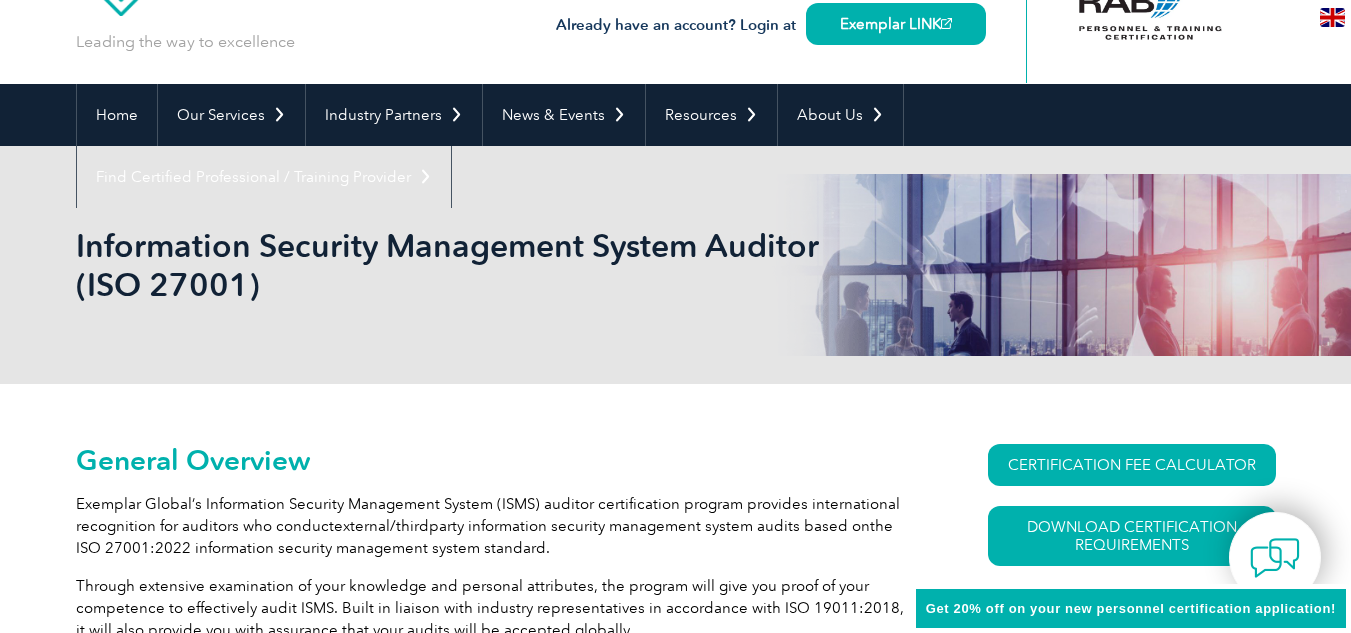 scroll, scrollTop: 0, scrollLeft: 0, axis: both 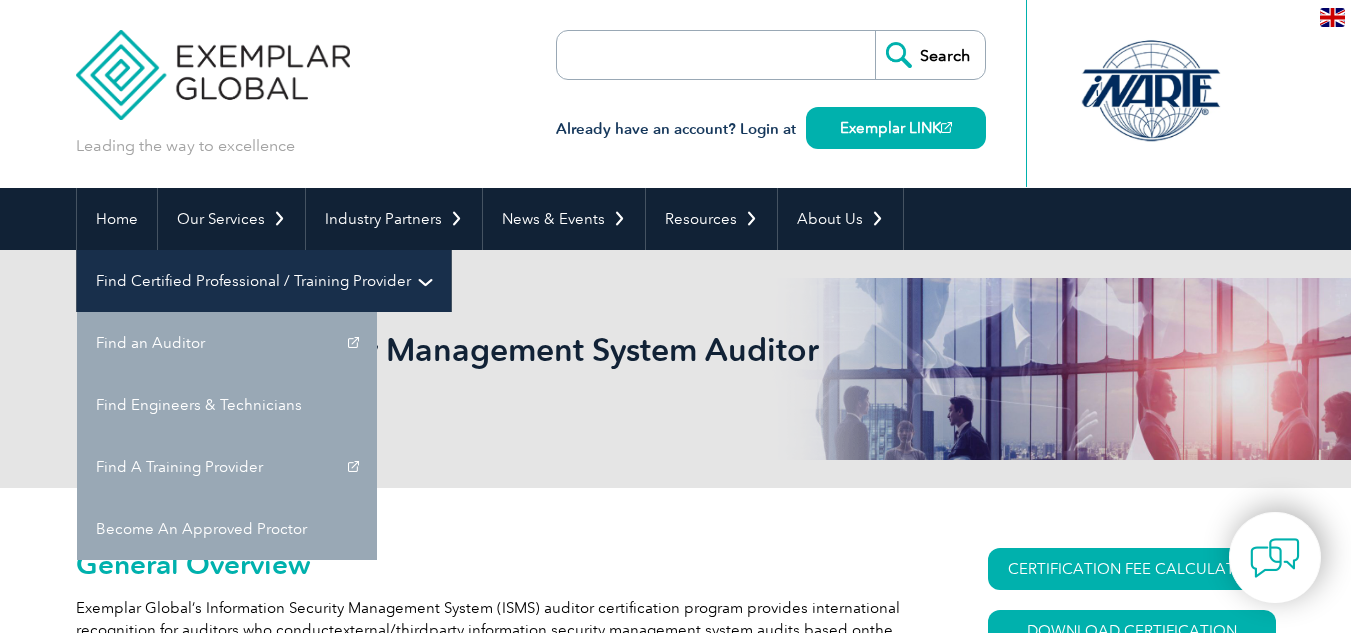 click on "Find Certified Professional / Training Provider" at bounding box center (264, 281) 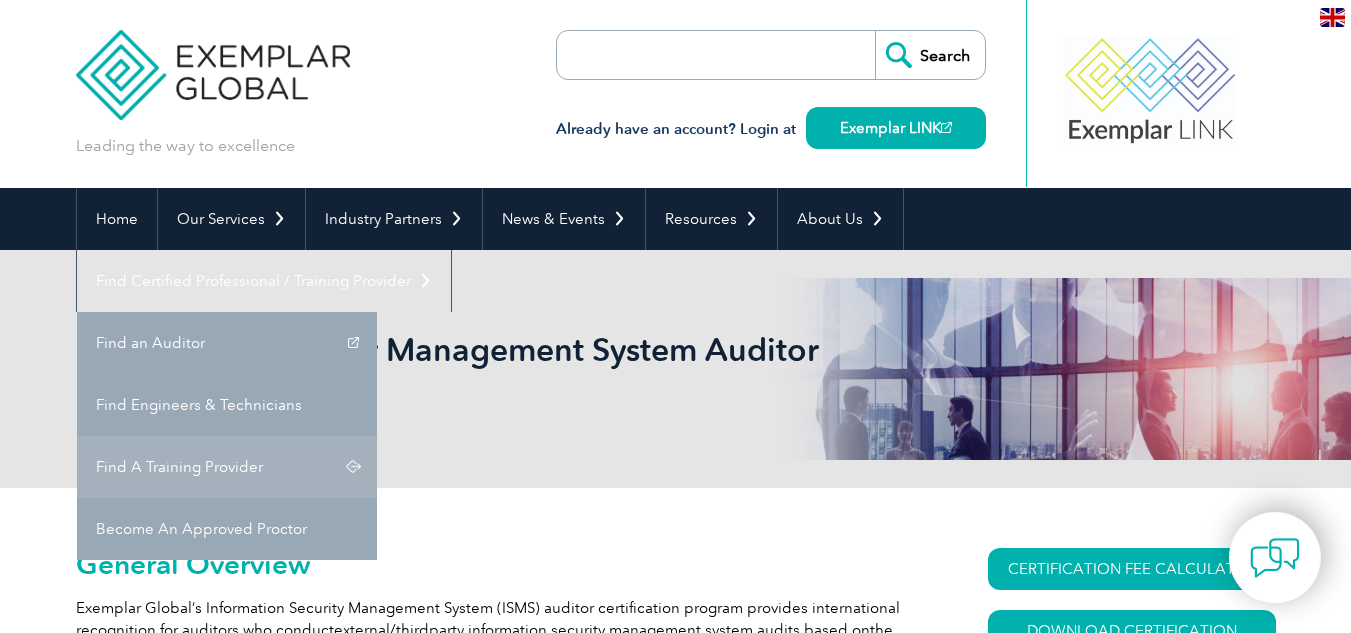 click on "Find A Training Provider" at bounding box center (227, 467) 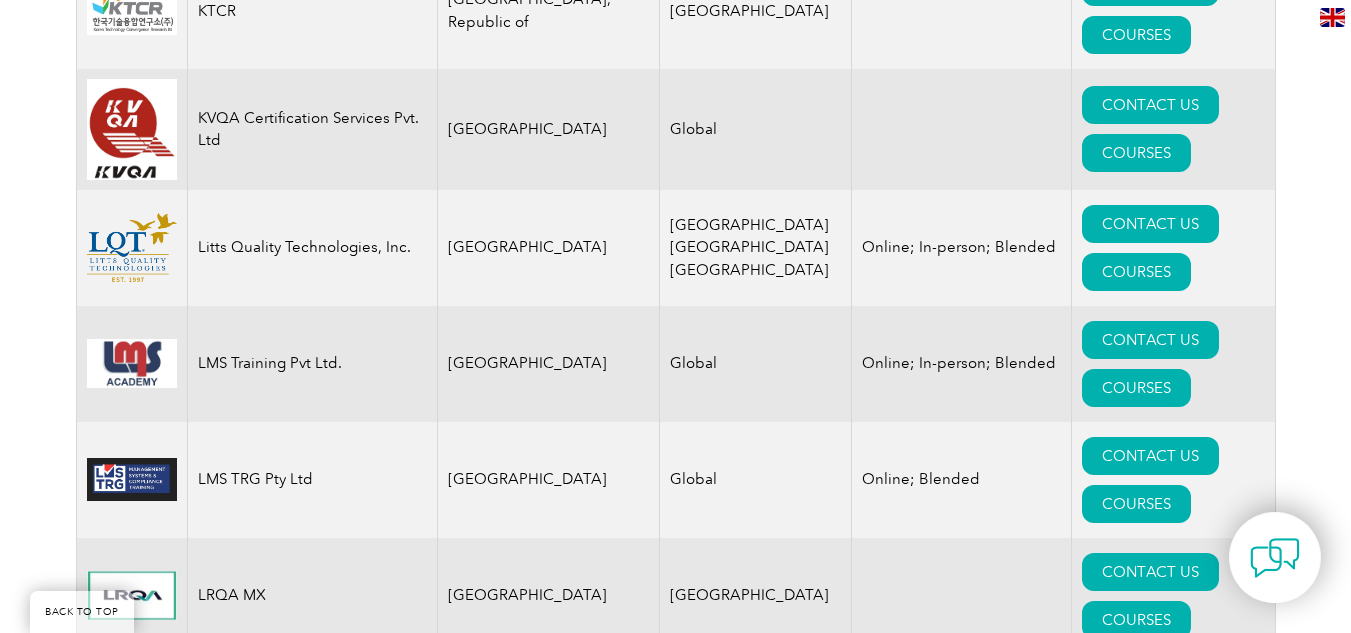 scroll, scrollTop: 17495, scrollLeft: 0, axis: vertical 